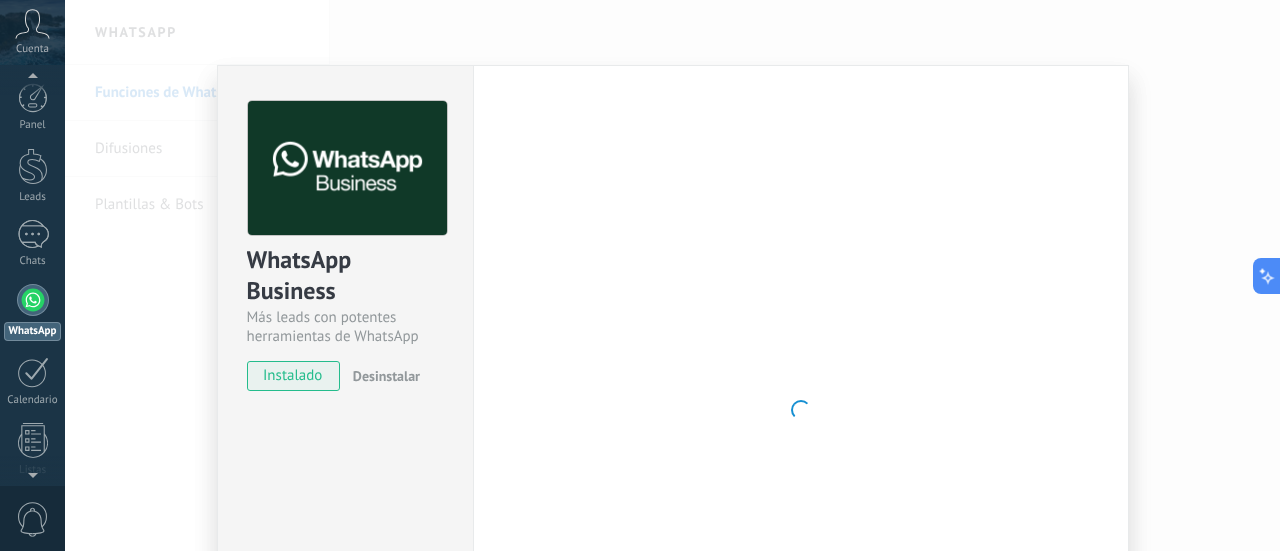 scroll, scrollTop: 0, scrollLeft: 0, axis: both 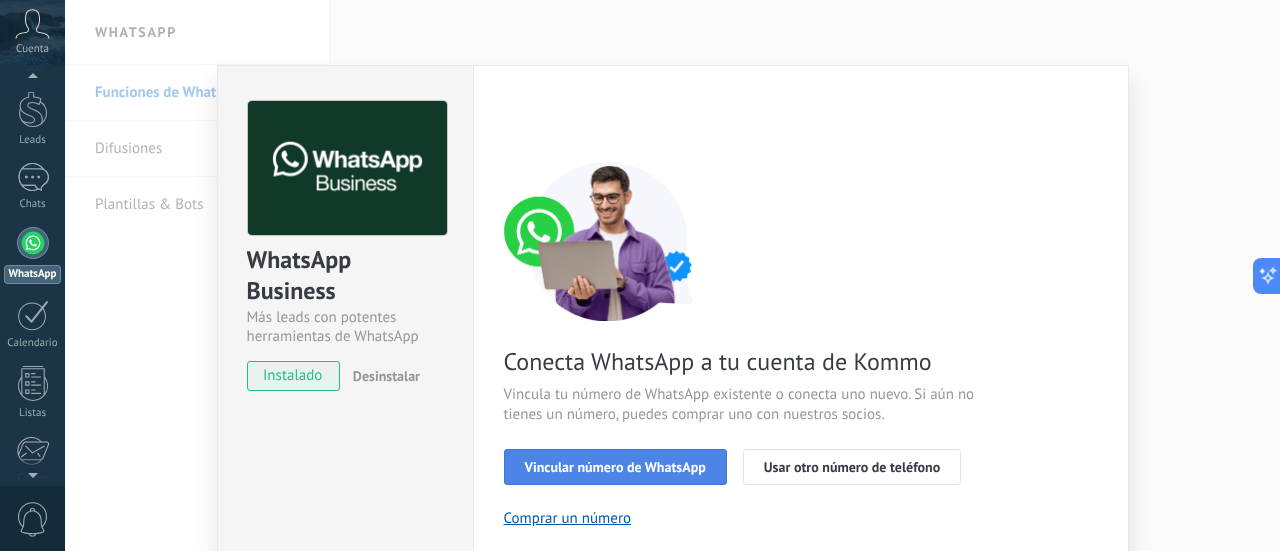 click on "Vincular número de WhatsApp" at bounding box center [615, 467] 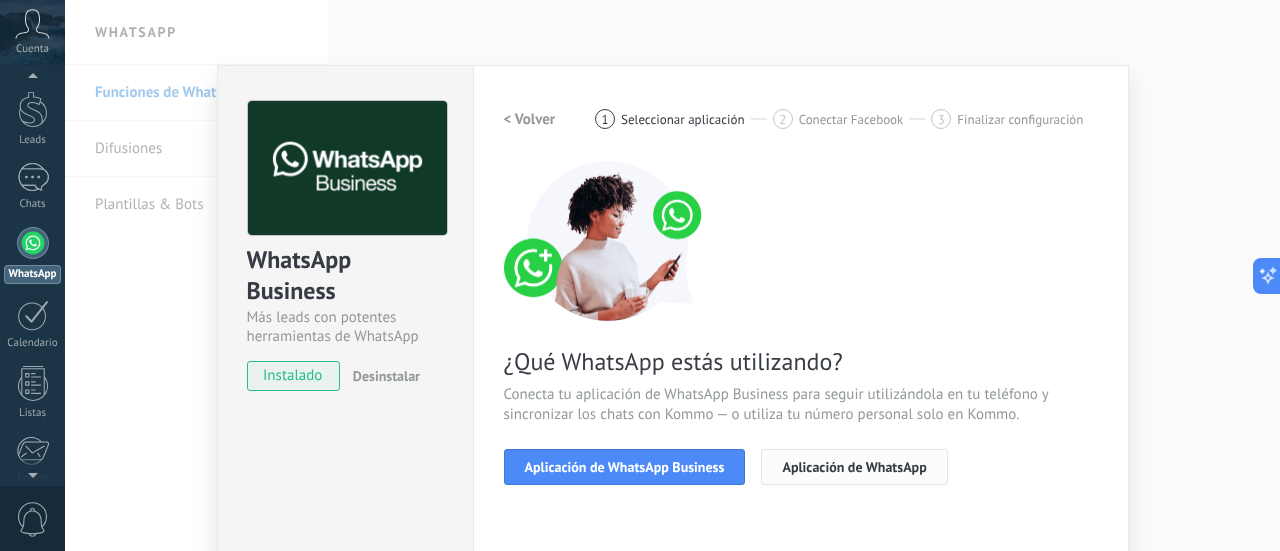 click on "Aplicación de WhatsApp" at bounding box center [854, 467] 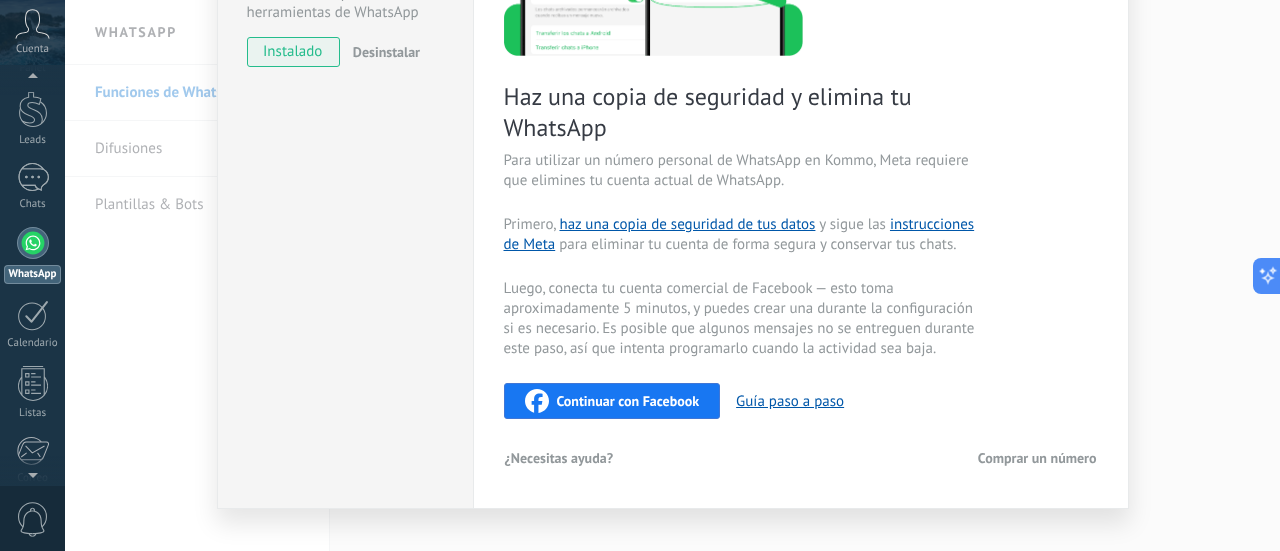 scroll, scrollTop: 355, scrollLeft: 0, axis: vertical 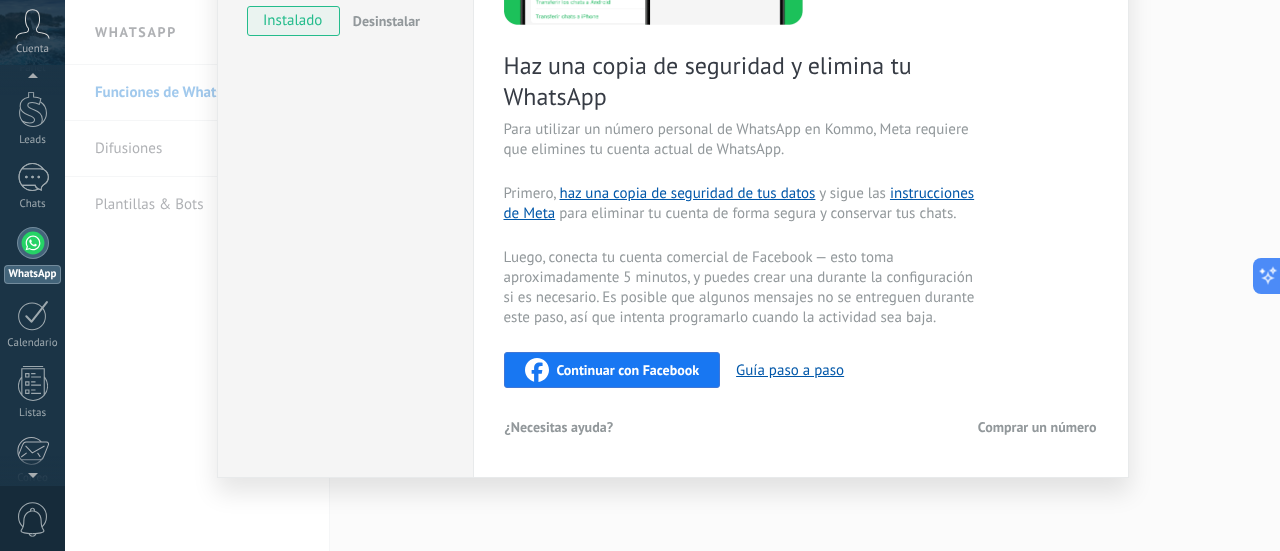 click on "Continuar con Facebook" at bounding box center [628, 370] 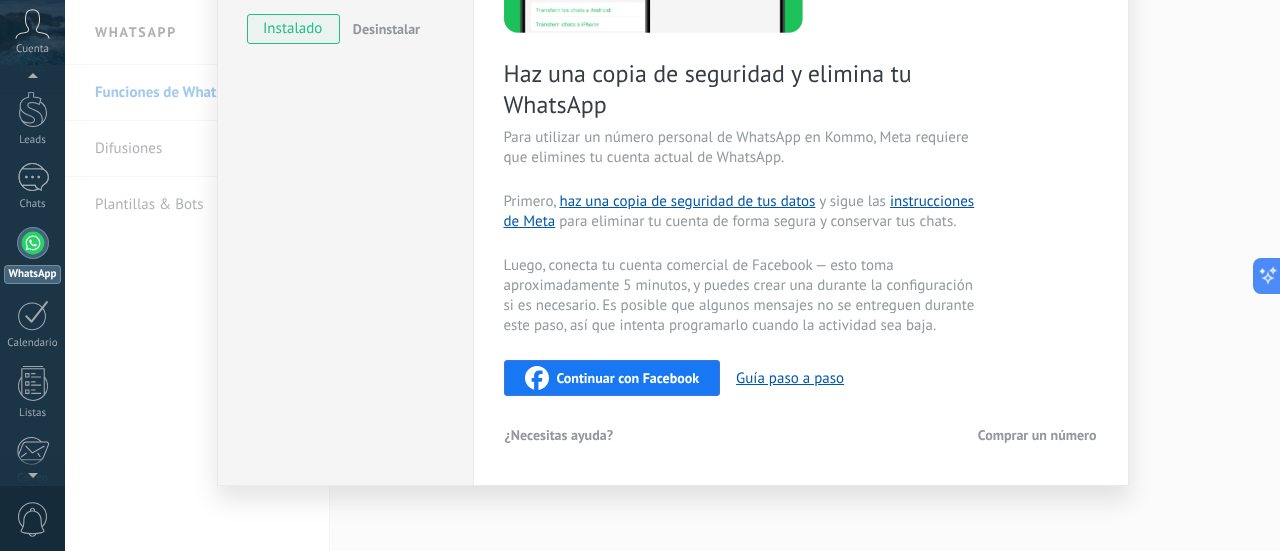 scroll, scrollTop: 355, scrollLeft: 0, axis: vertical 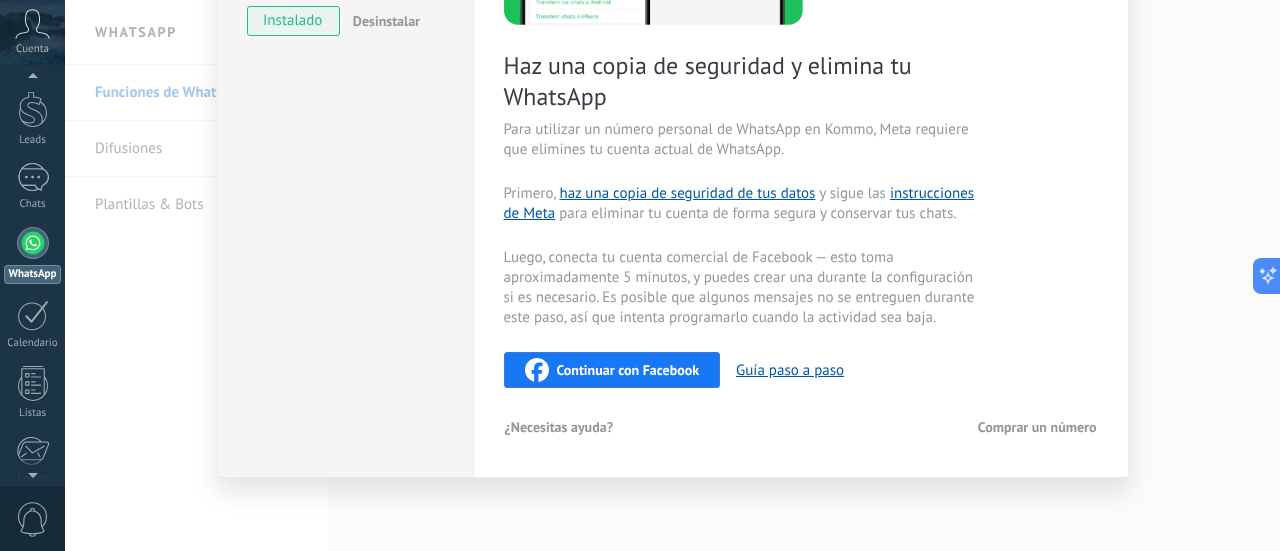 click on "Continuar con Facebook" at bounding box center [612, 370] 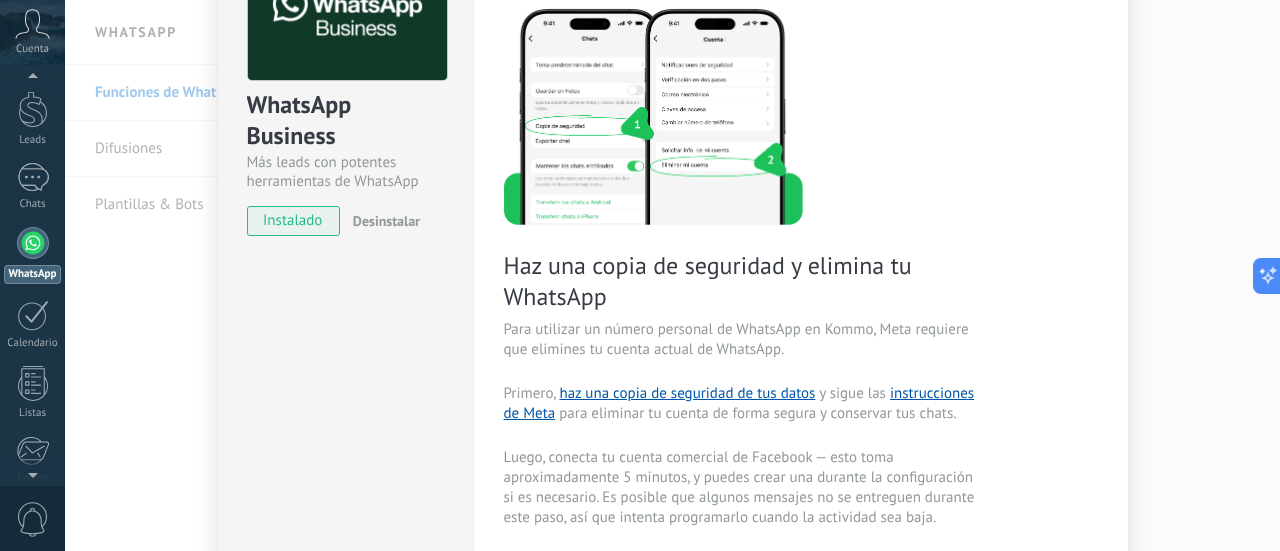 scroll, scrollTop: 355, scrollLeft: 0, axis: vertical 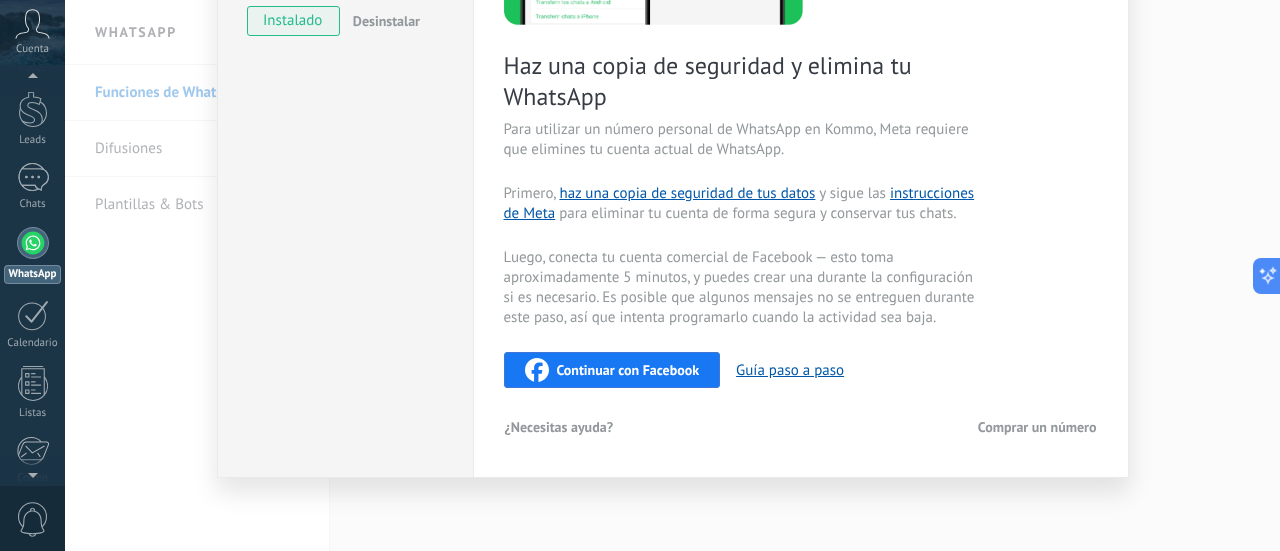 click on "Continuar con Facebook" at bounding box center (628, 370) 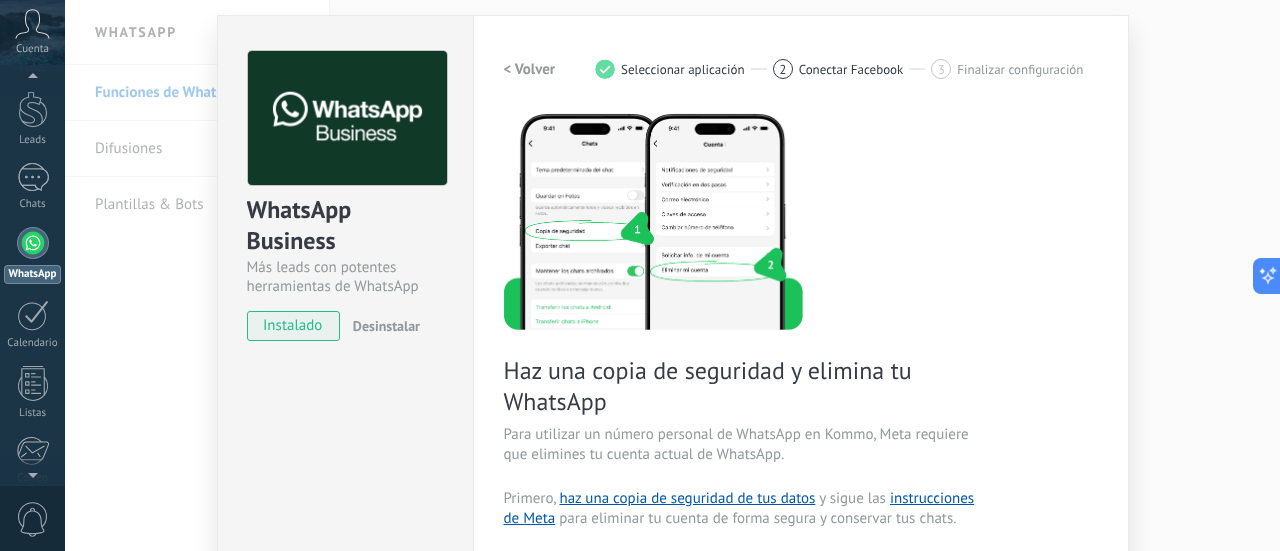 scroll, scrollTop: 0, scrollLeft: 0, axis: both 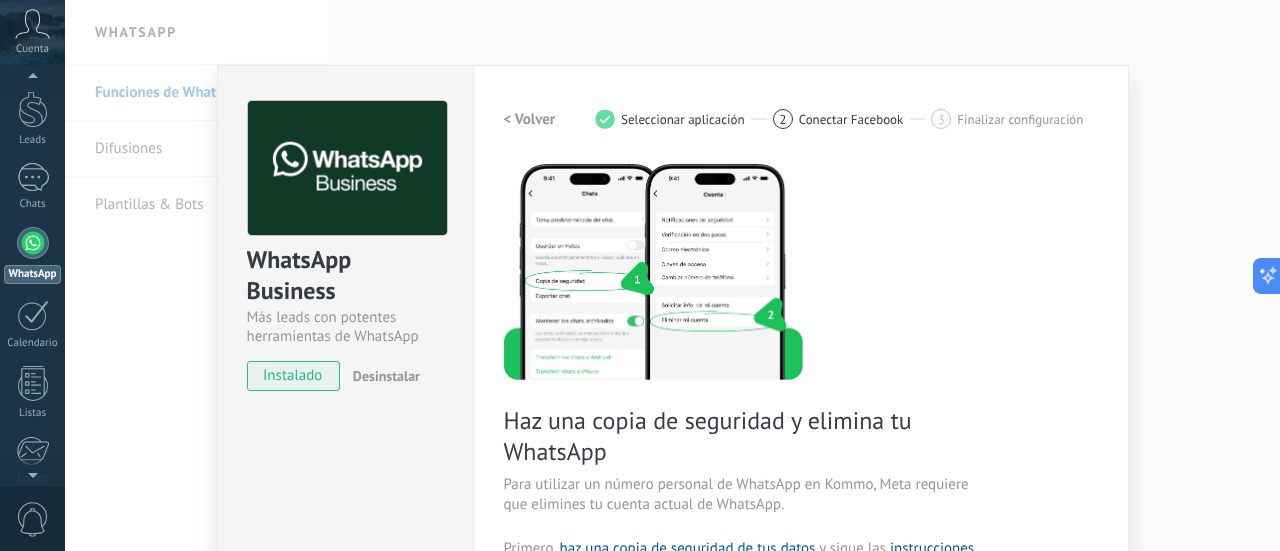 click on "instalado" at bounding box center (293, 376) 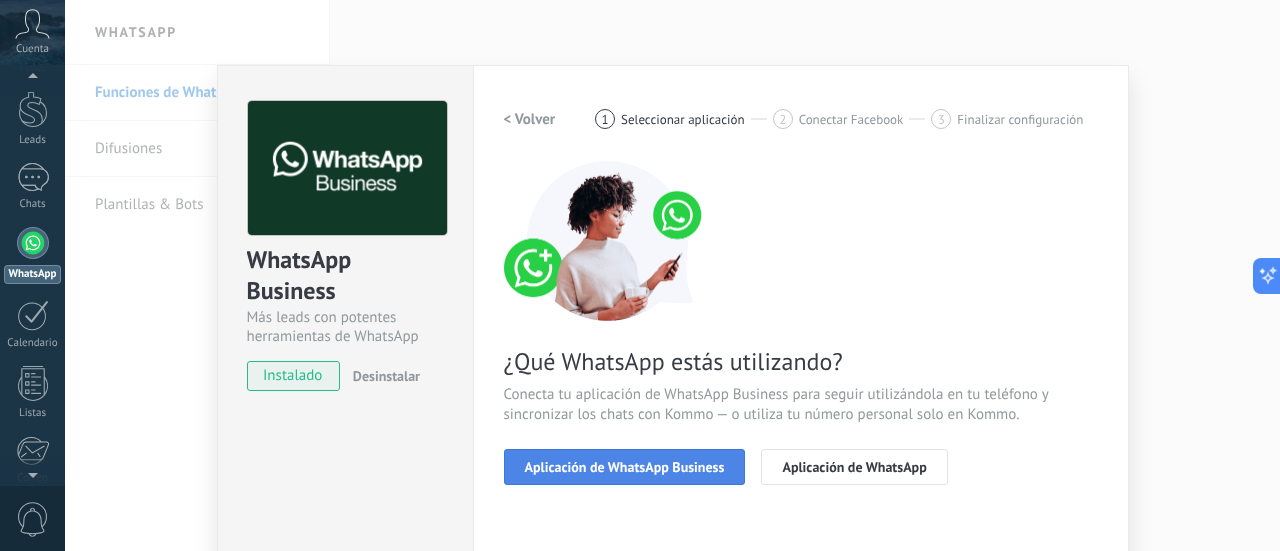 scroll, scrollTop: 100, scrollLeft: 0, axis: vertical 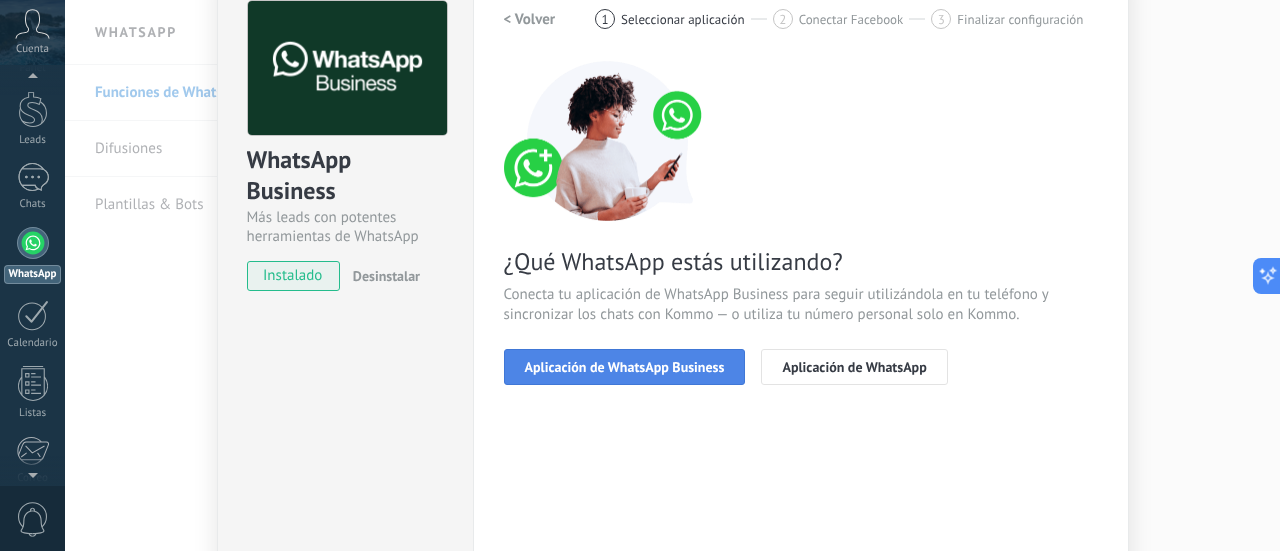 click on "Aplicación de WhatsApp Business" at bounding box center [625, 367] 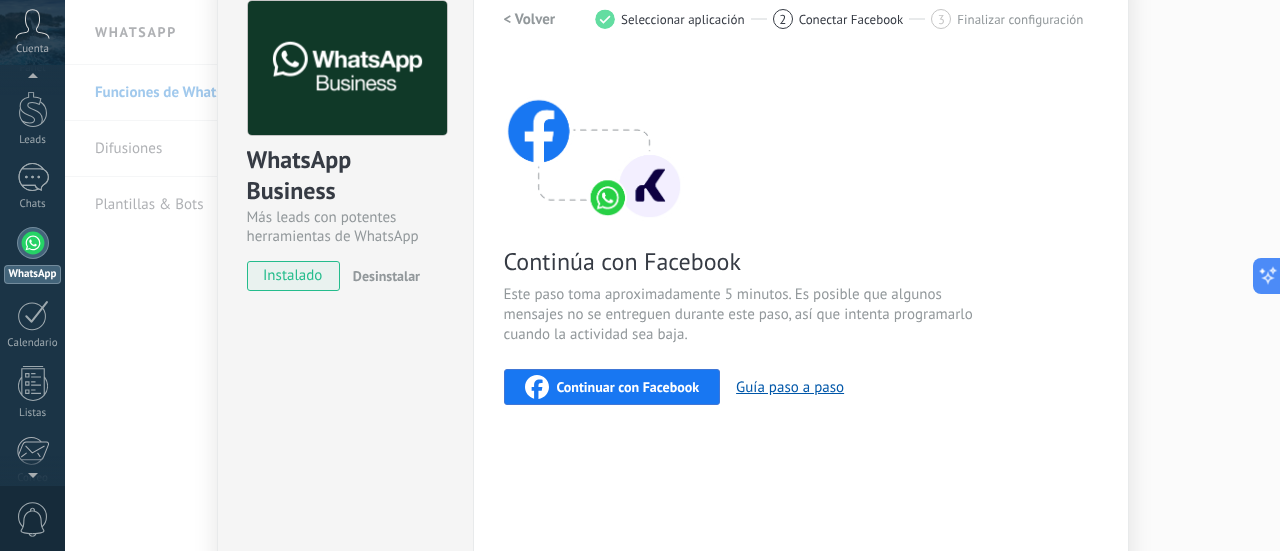 click on "Continuar con Facebook" at bounding box center (612, 387) 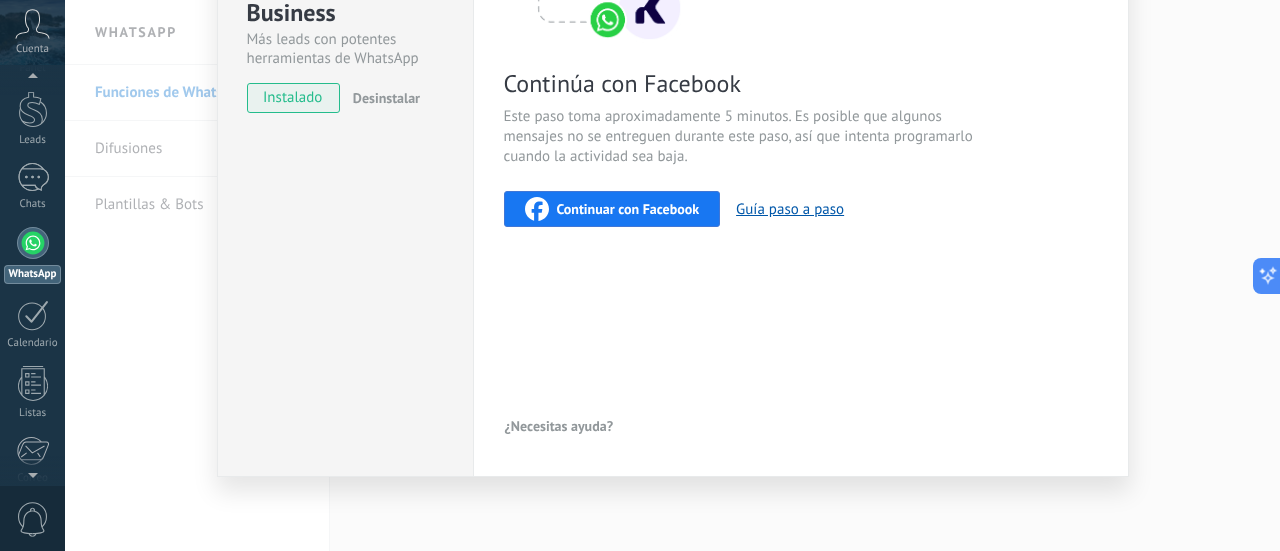 click on "Continuar con Facebook" at bounding box center [628, 209] 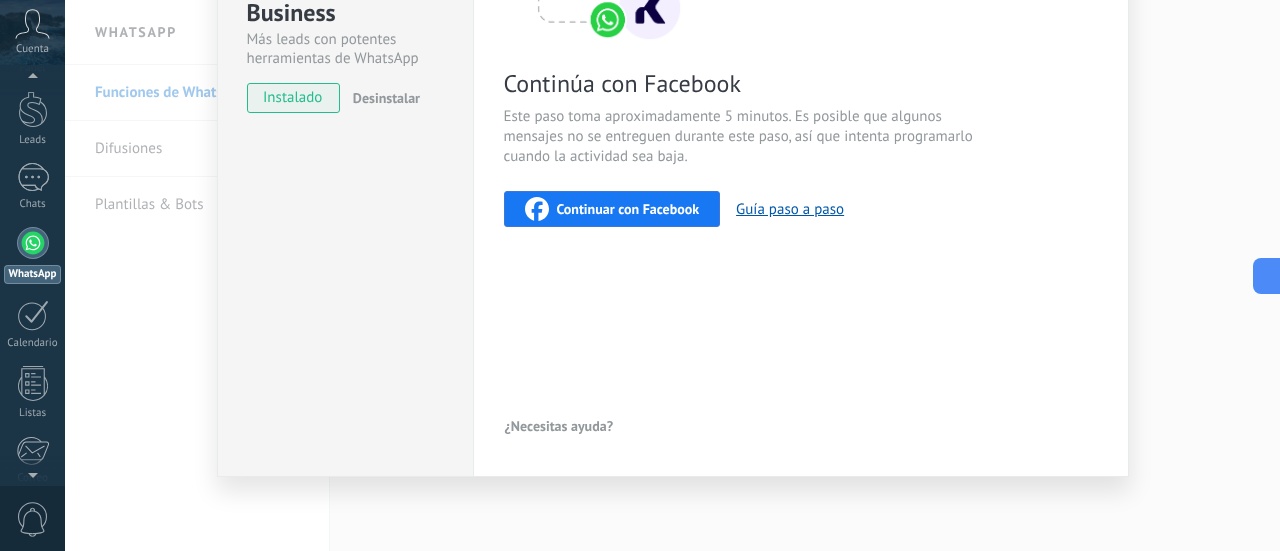 click on "Continuar con Facebook" at bounding box center [628, 209] 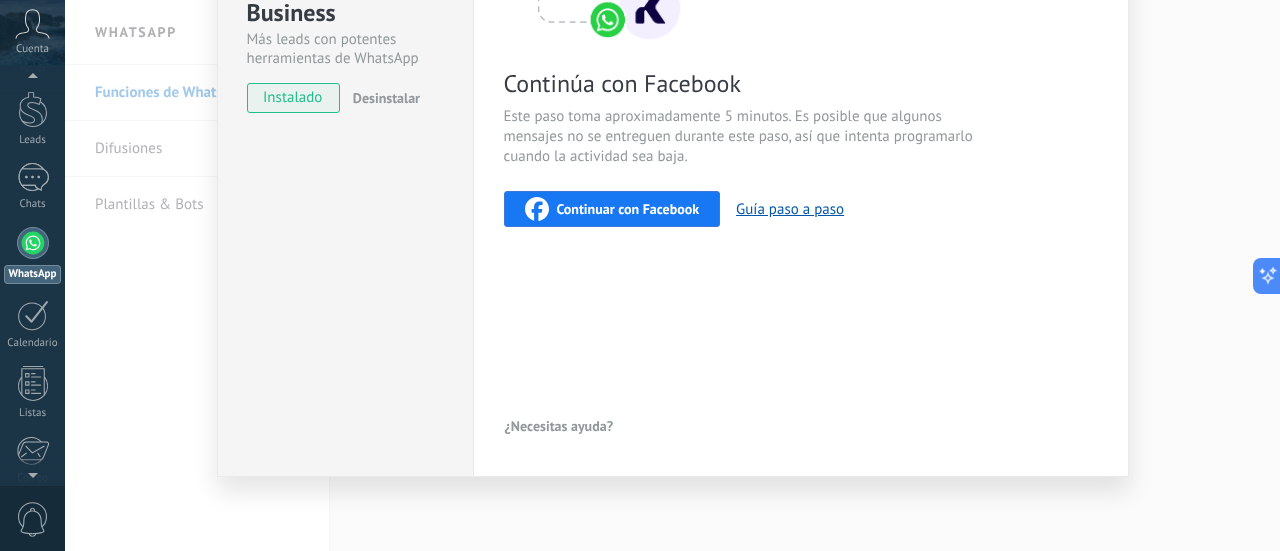 click on "Continuar con Facebook" at bounding box center (628, 209) 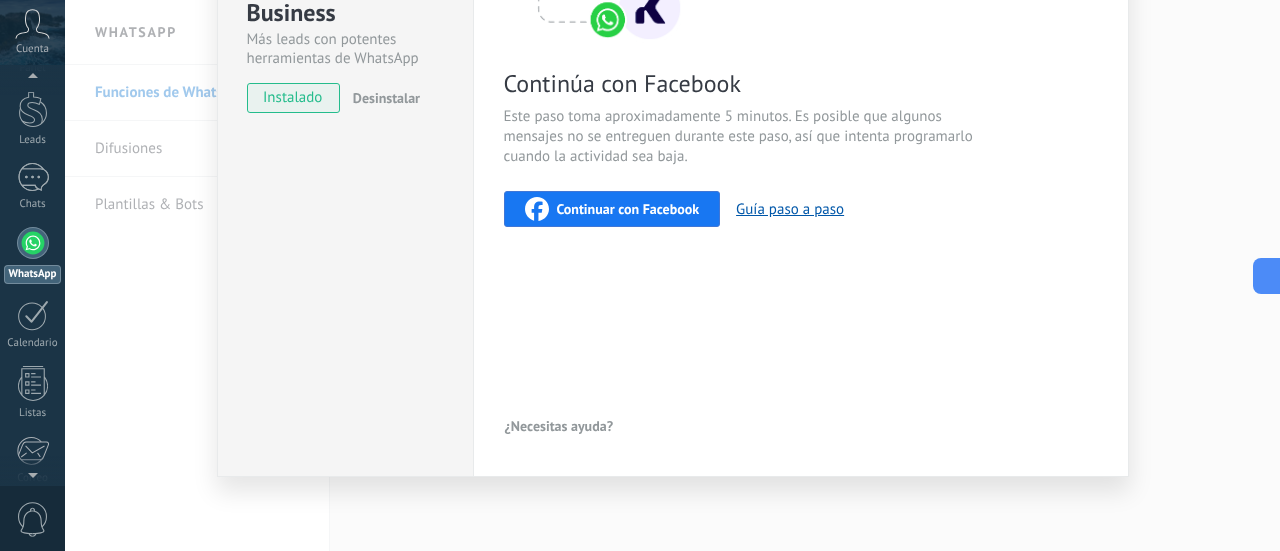 click on "Continuar con Facebook" at bounding box center [628, 209] 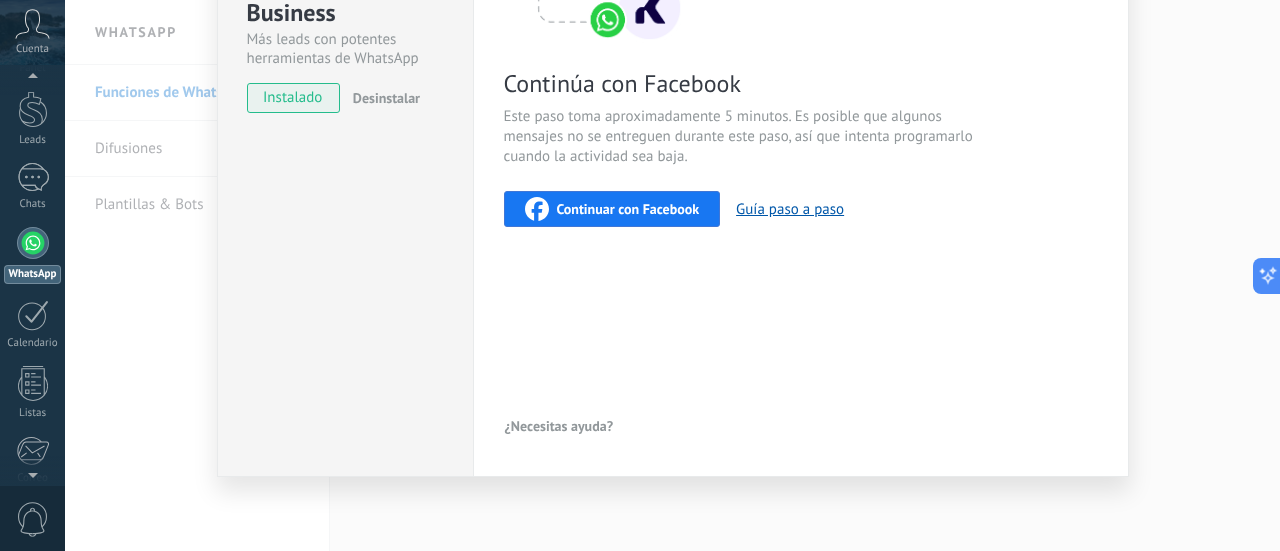 click on "instalado" at bounding box center (293, 98) 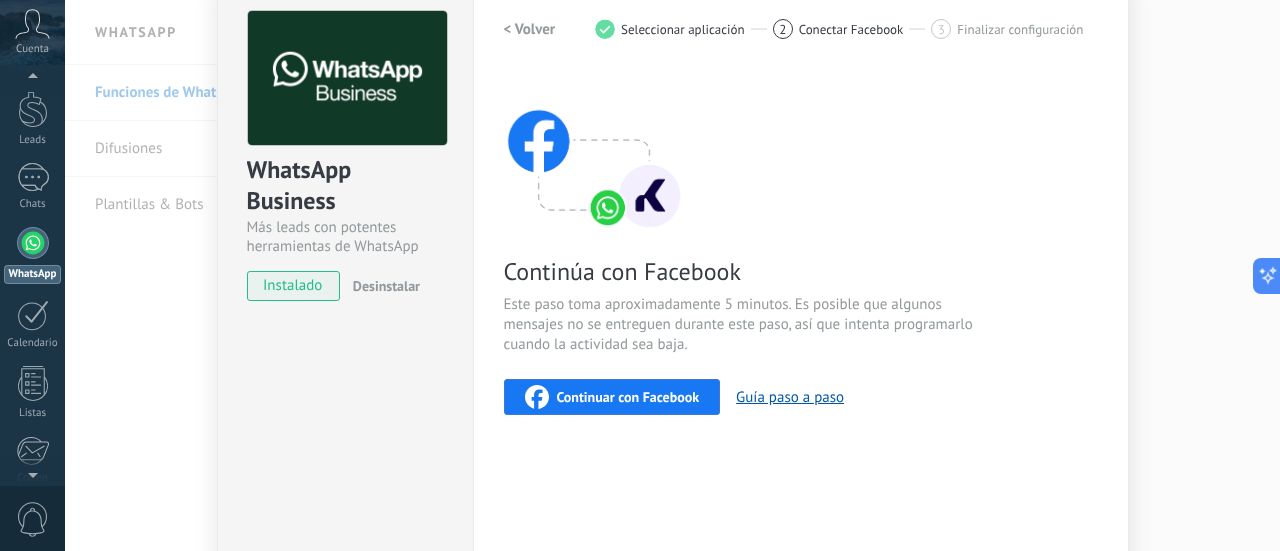 scroll, scrollTop: 0, scrollLeft: 0, axis: both 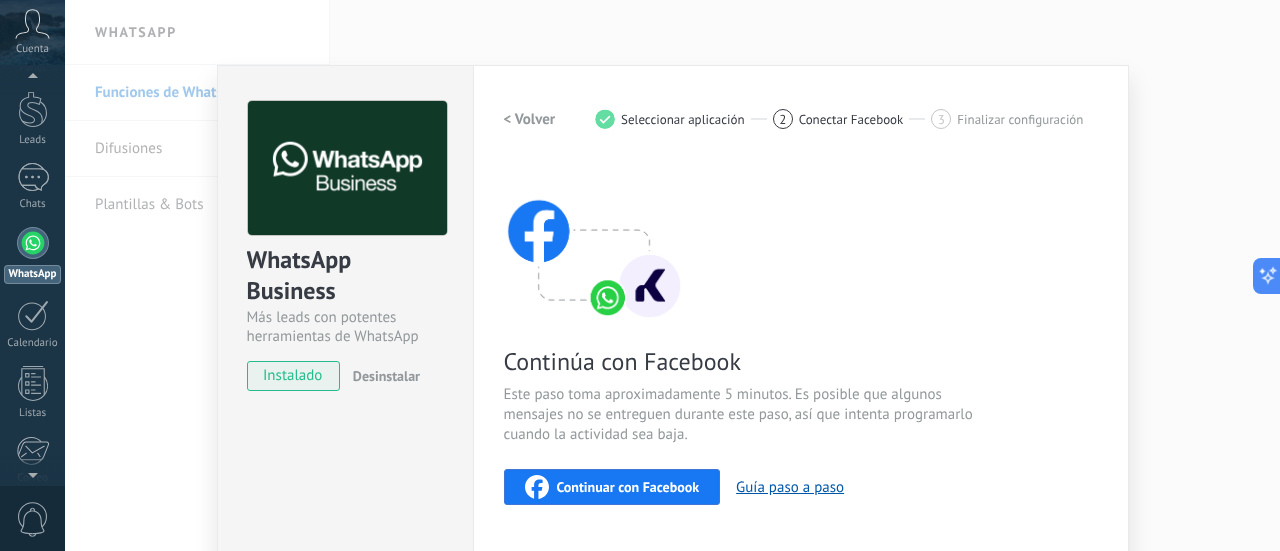 click on "Continuar con Facebook" at bounding box center (628, 487) 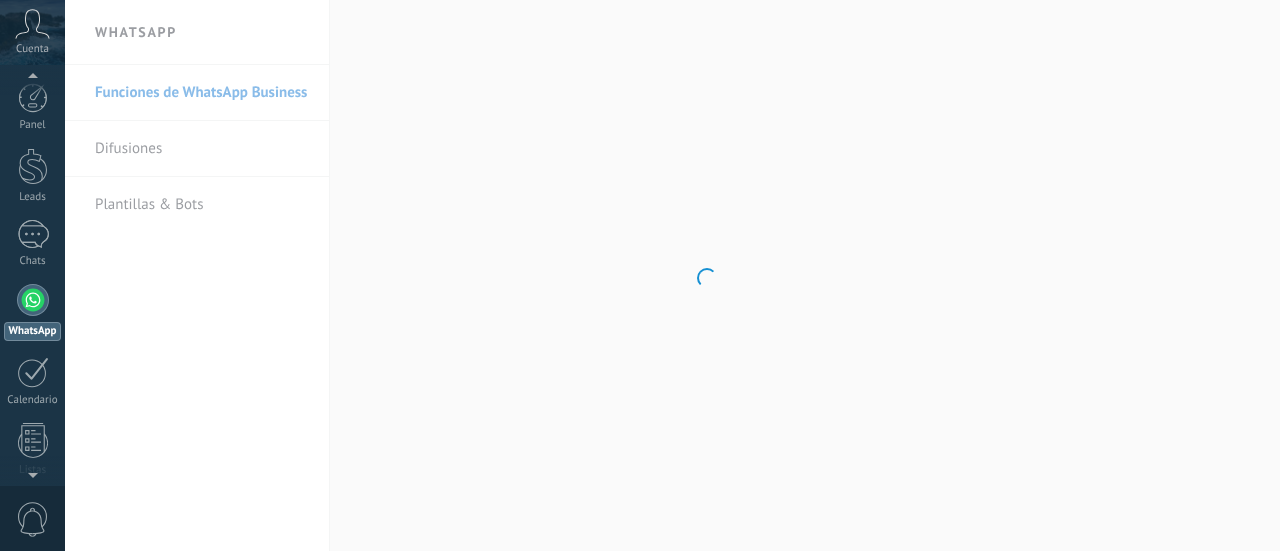 scroll, scrollTop: 0, scrollLeft: 0, axis: both 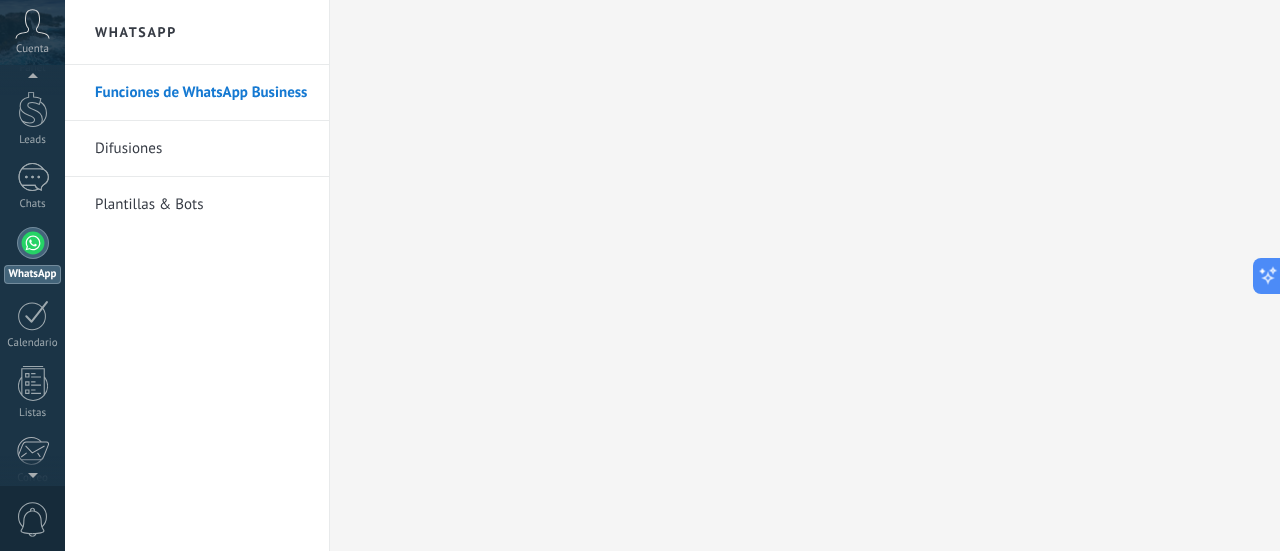 click on "Difusiones" at bounding box center [202, 149] 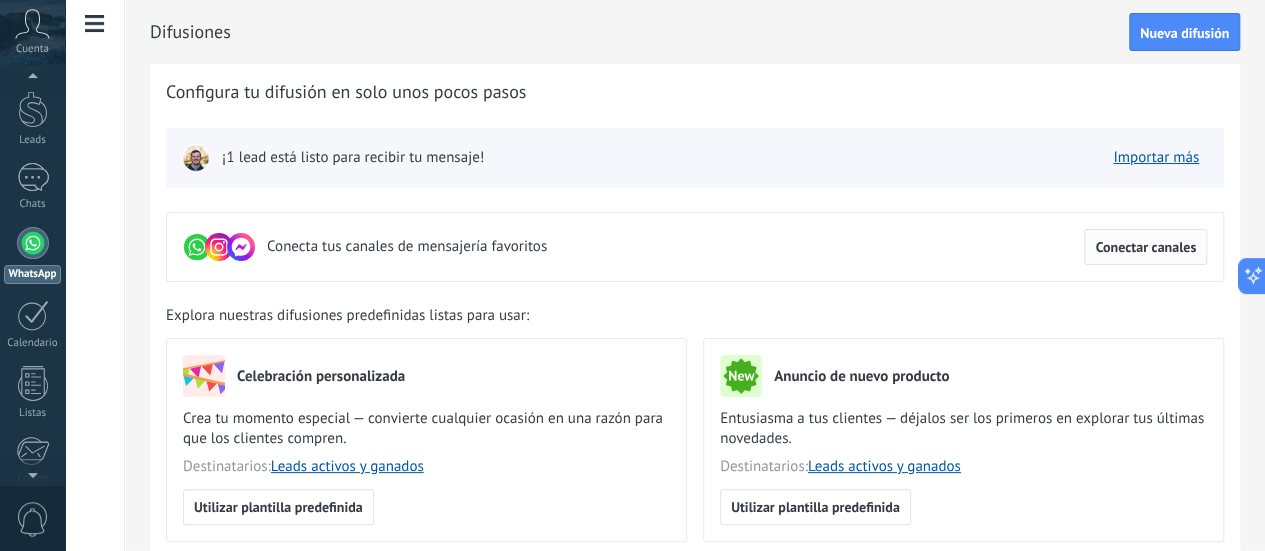 click on "Conectar canales" at bounding box center (1145, 247) 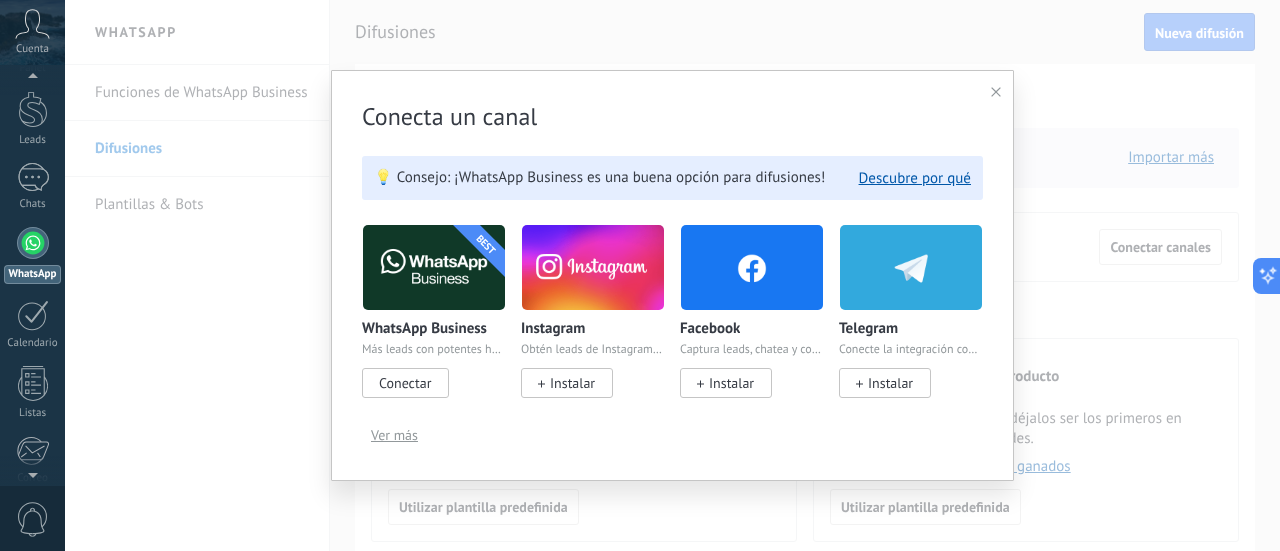 click on "Conectar" at bounding box center [405, 383] 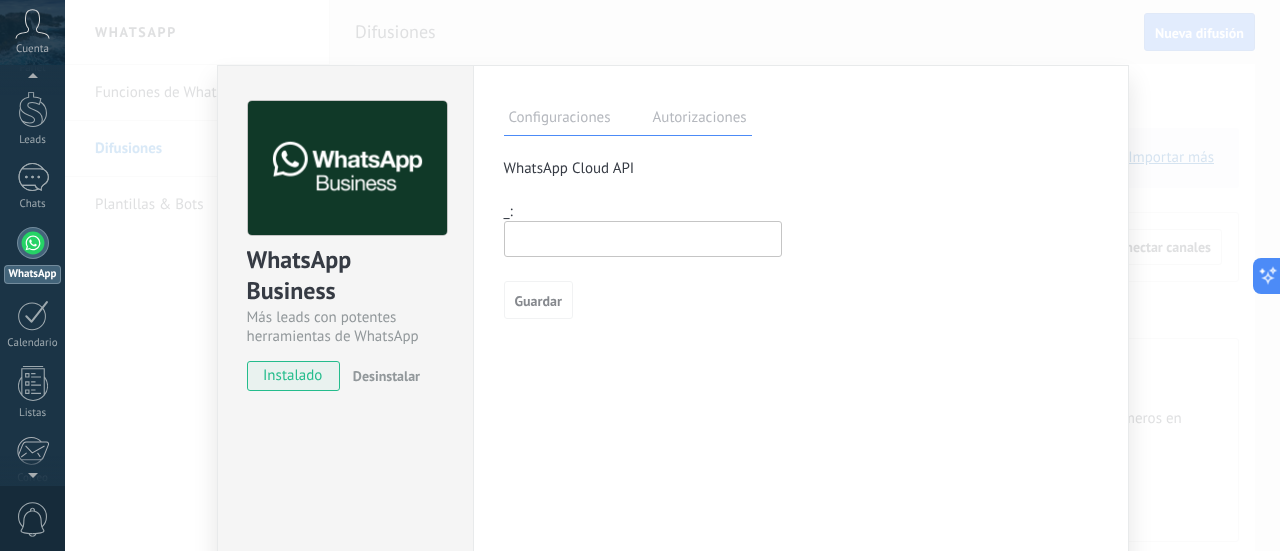 click at bounding box center (643, 239) 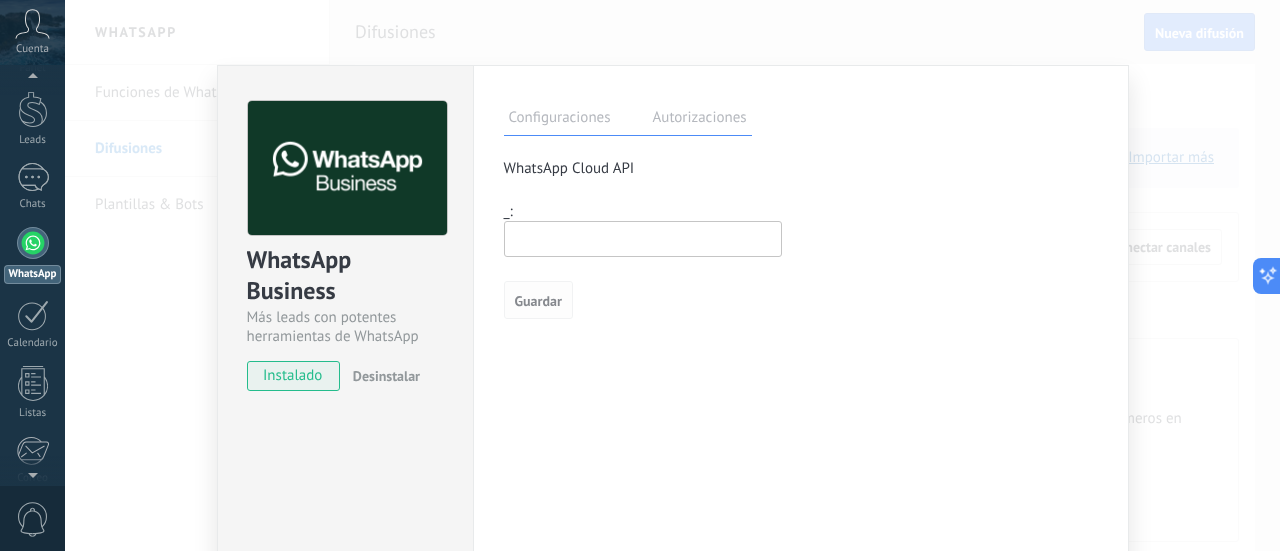 click on "Guardar" at bounding box center [538, 300] 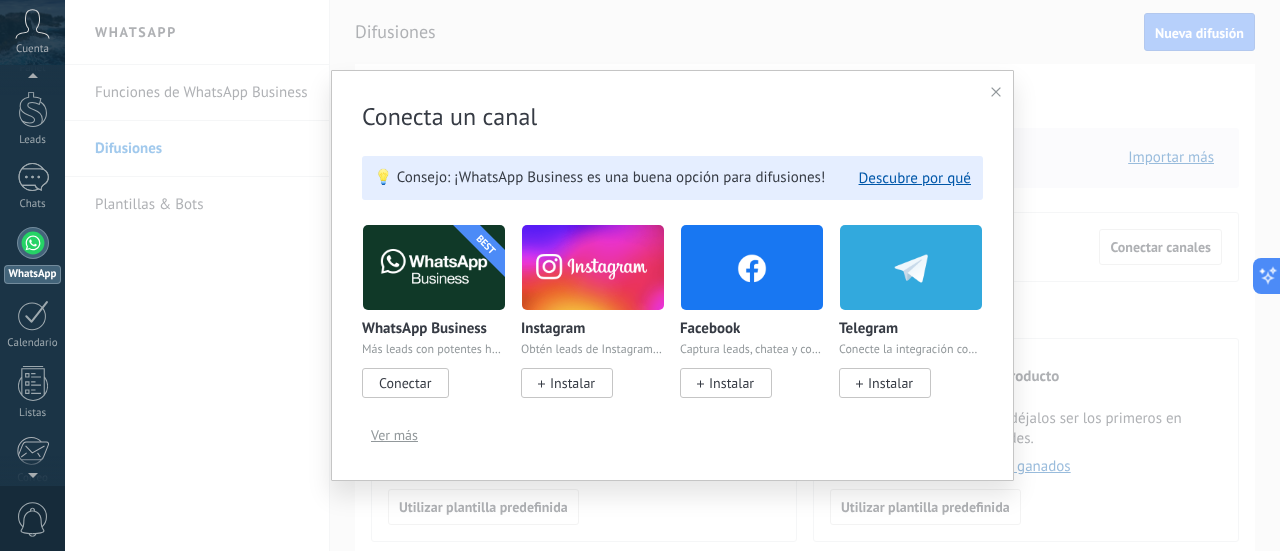click on "Conectar" at bounding box center (405, 383) 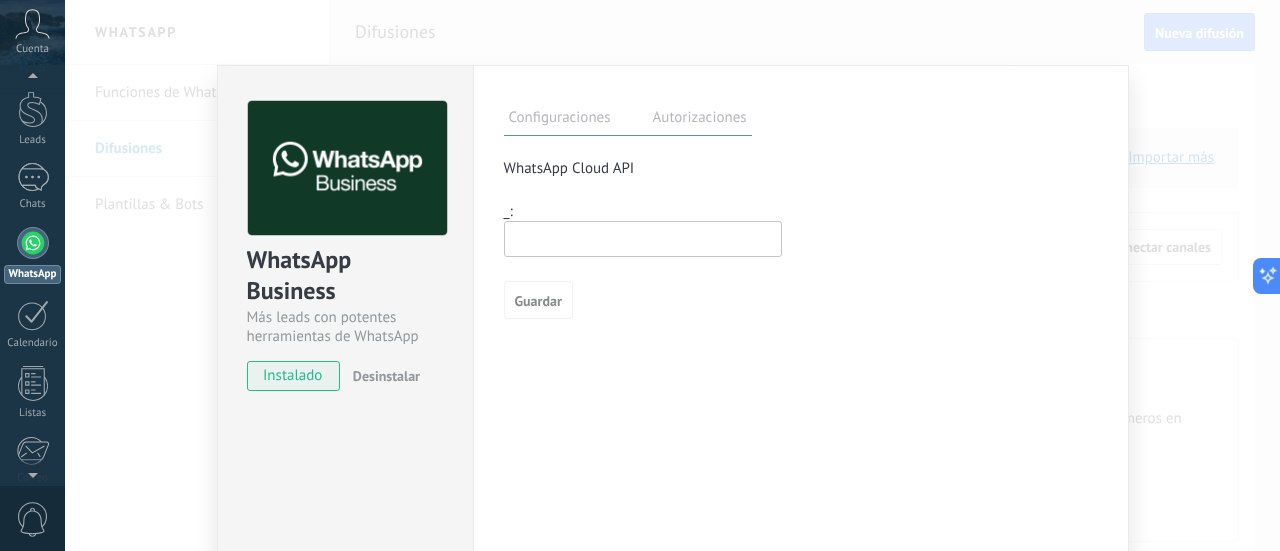 click at bounding box center (643, 239) 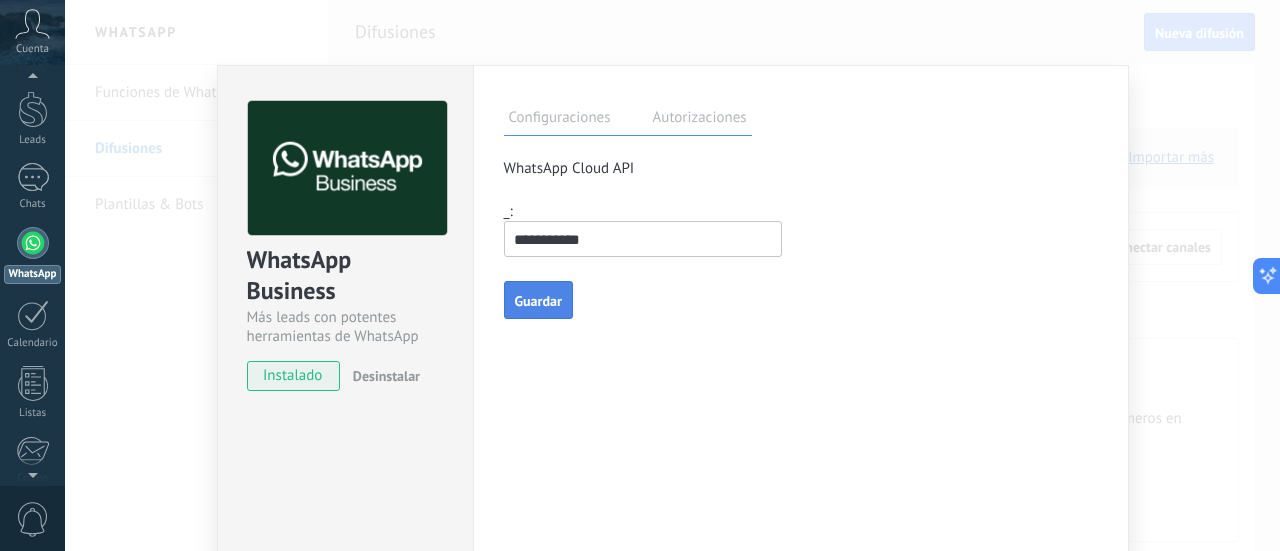 type on "**********" 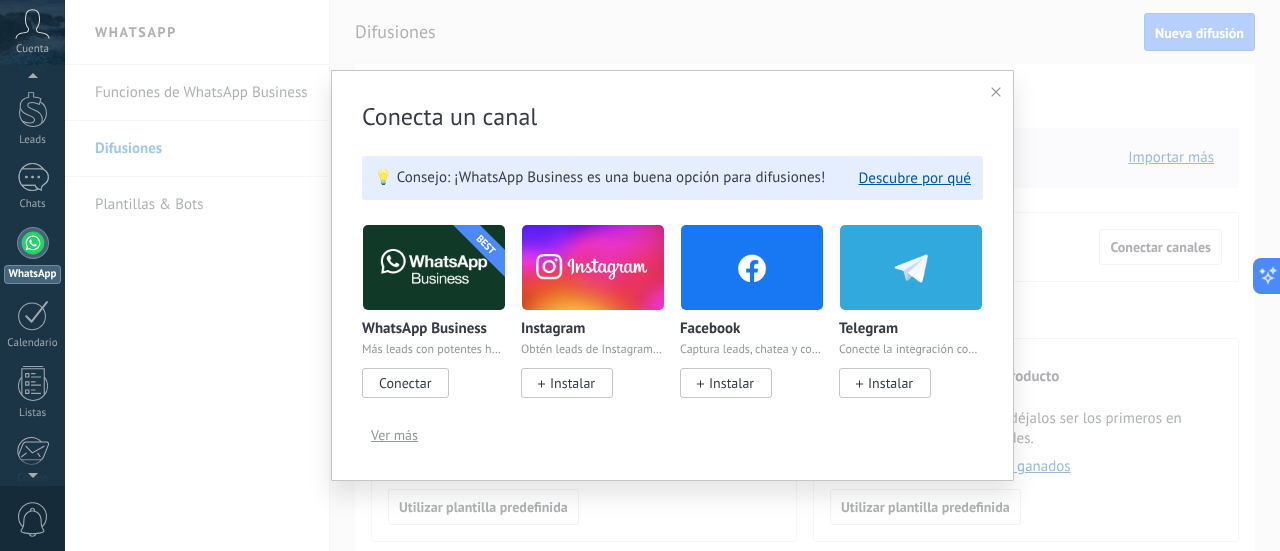 click on "Conectar" at bounding box center [405, 383] 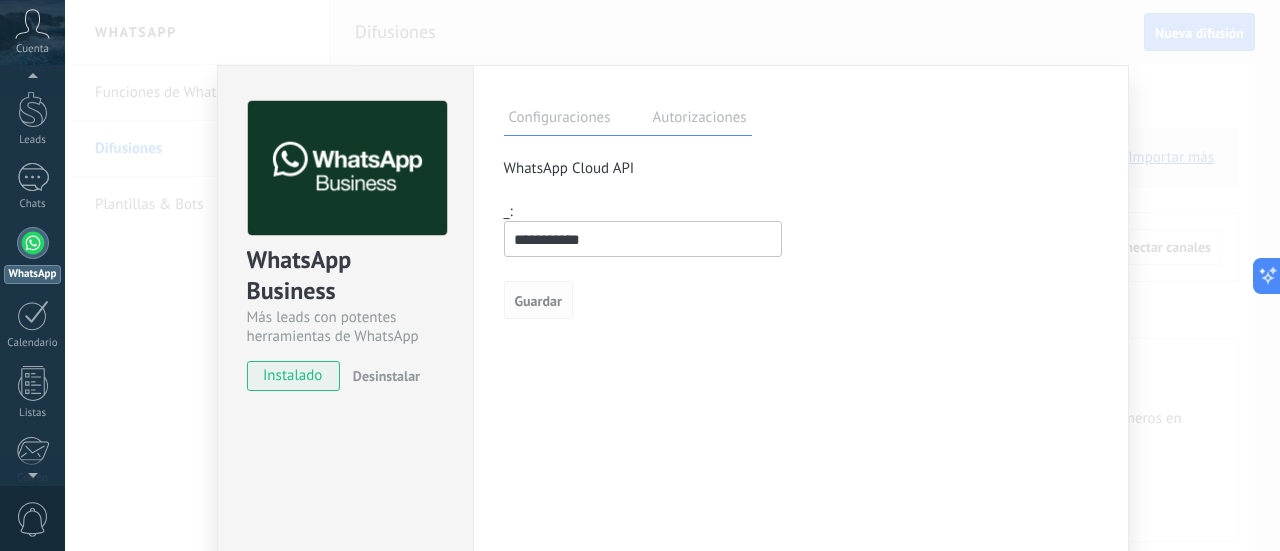 click on "Guardar" at bounding box center (538, 301) 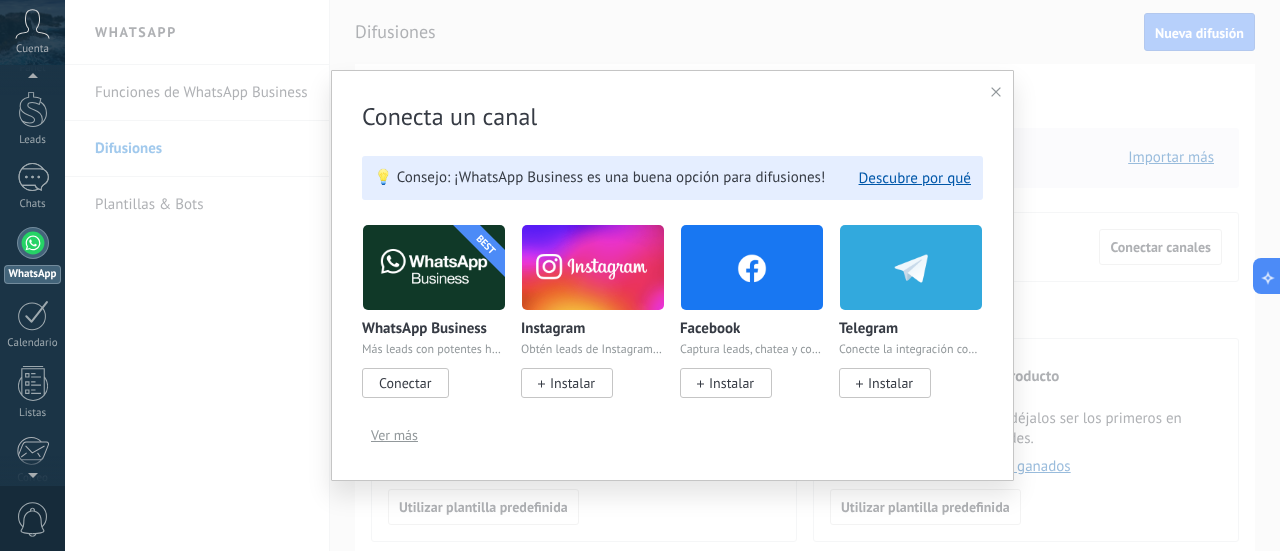click at bounding box center [996, 92] 